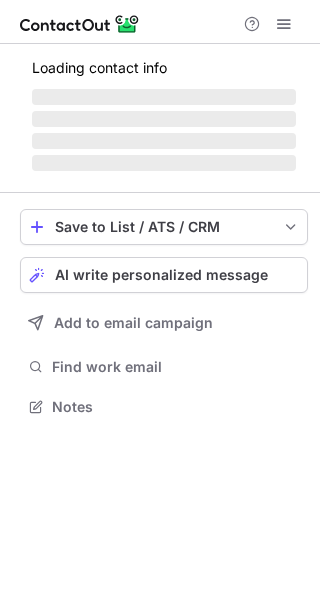 scroll, scrollTop: 0, scrollLeft: 0, axis: both 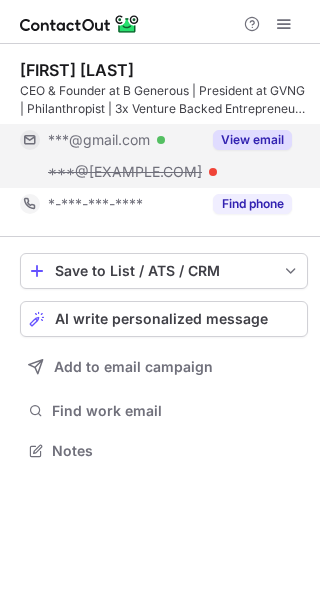 click on "View email" at bounding box center (252, 140) 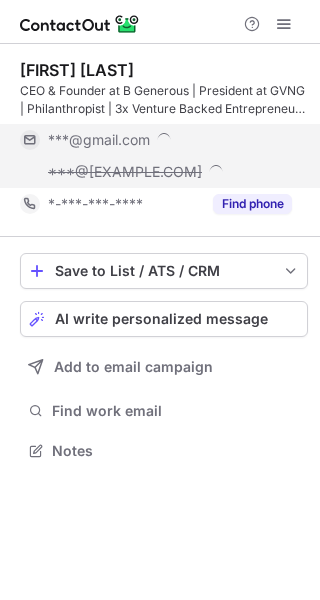 scroll, scrollTop: 10, scrollLeft: 10, axis: both 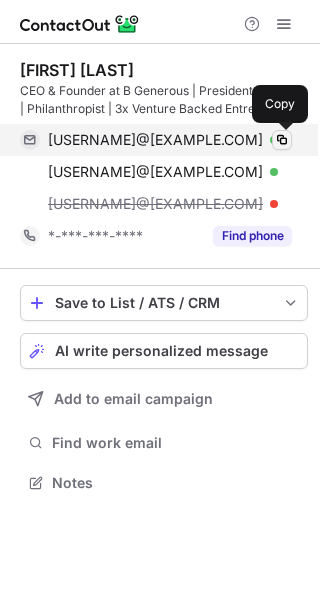 click at bounding box center [282, 140] 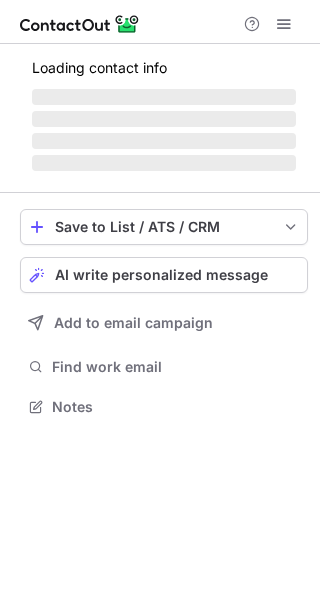 scroll, scrollTop: 0, scrollLeft: 0, axis: both 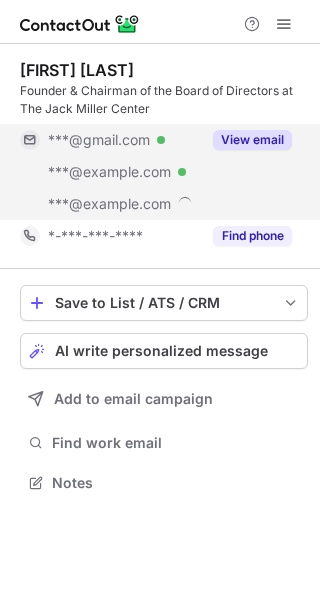 click on "View email" at bounding box center (252, 140) 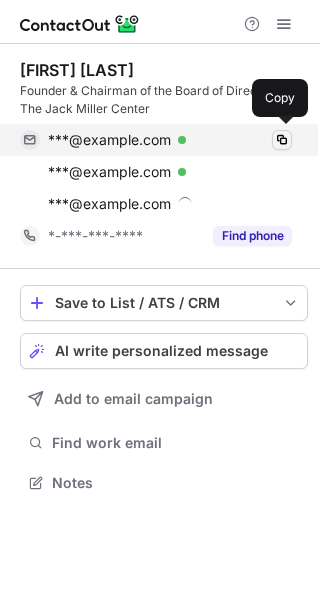 click at bounding box center [282, 140] 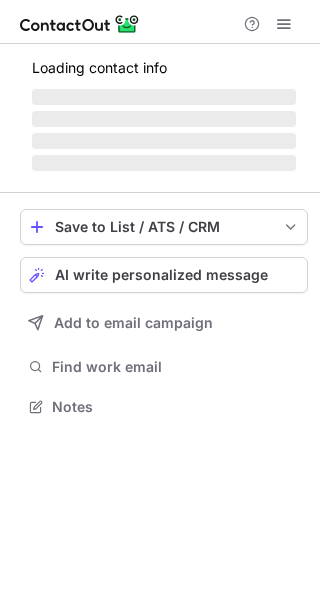 scroll, scrollTop: 0, scrollLeft: 0, axis: both 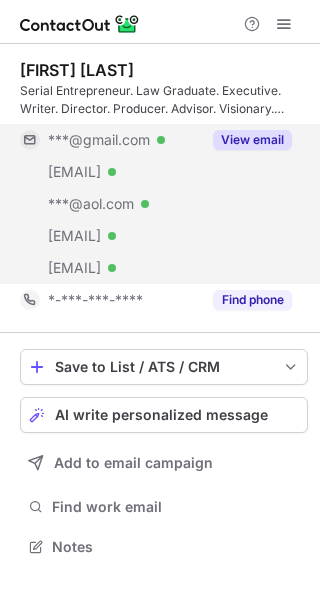 click on "View email" at bounding box center [252, 140] 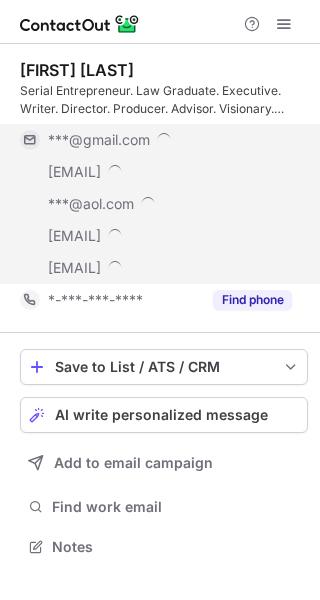 scroll, scrollTop: 10, scrollLeft: 10, axis: both 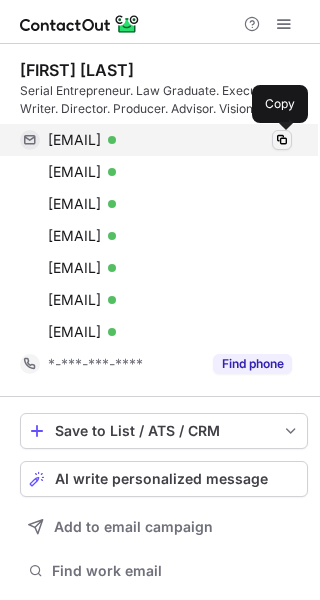 click at bounding box center [282, 140] 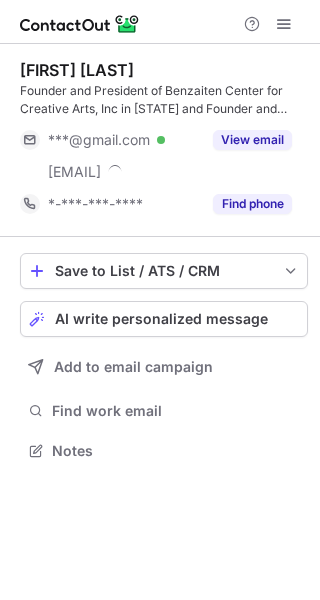 scroll, scrollTop: 0, scrollLeft: 0, axis: both 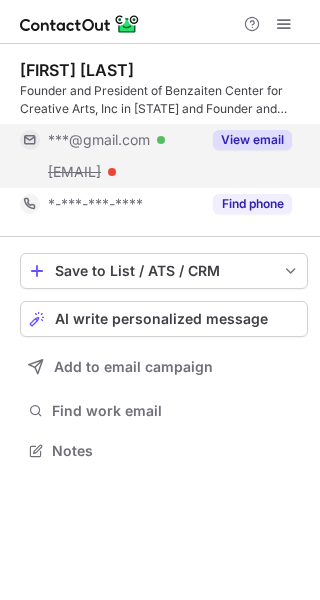 click on "View email" at bounding box center [252, 140] 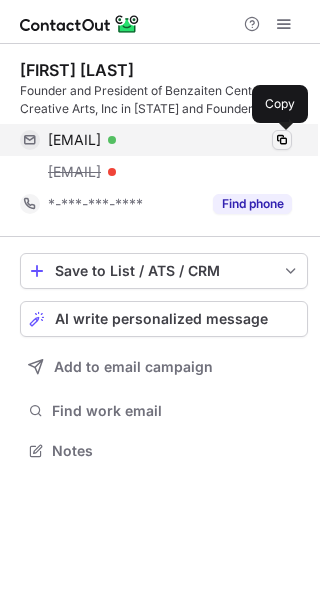click at bounding box center [282, 140] 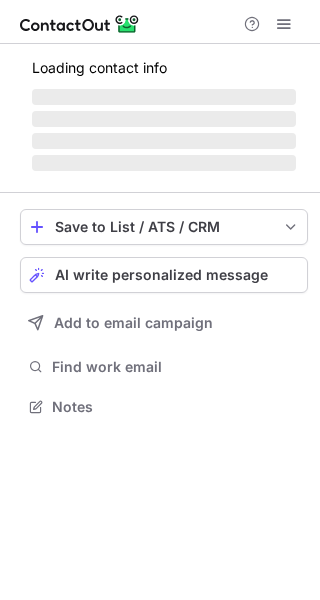 scroll, scrollTop: 0, scrollLeft: 0, axis: both 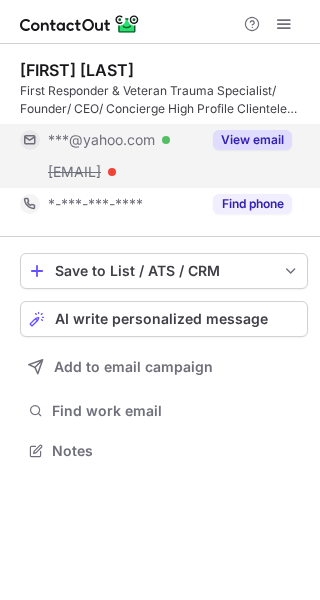 click on "View email" at bounding box center (252, 140) 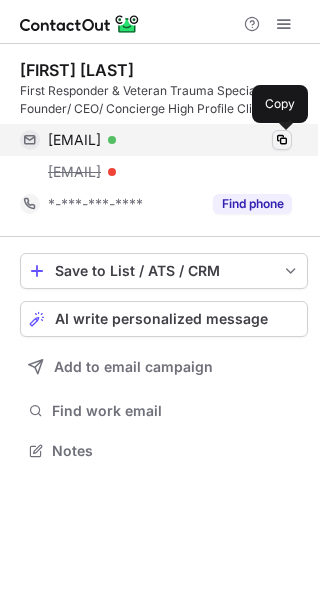 click at bounding box center [282, 140] 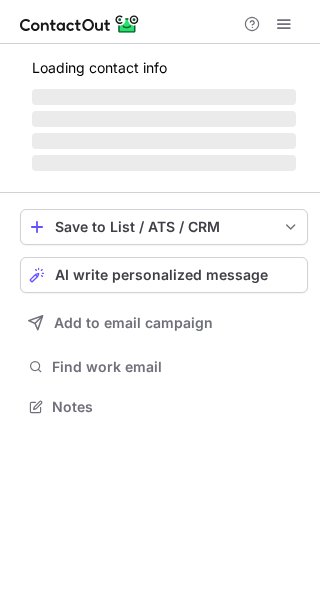 scroll, scrollTop: 0, scrollLeft: 0, axis: both 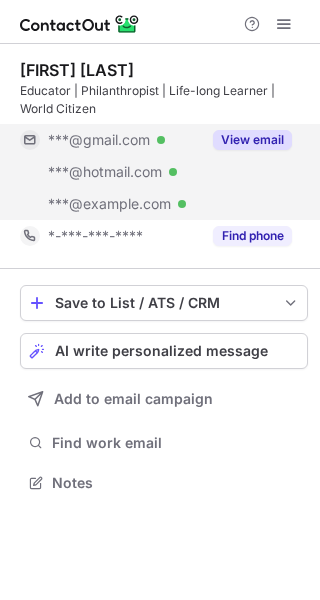 click on "View email" at bounding box center [246, 140] 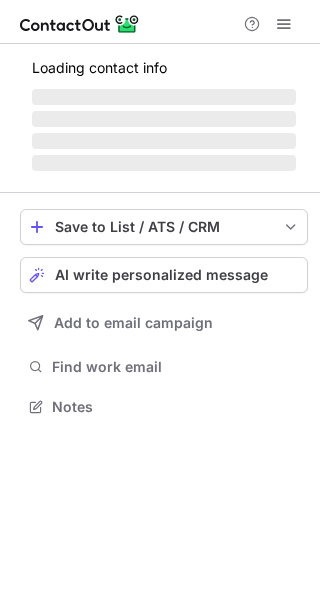 scroll, scrollTop: 0, scrollLeft: 0, axis: both 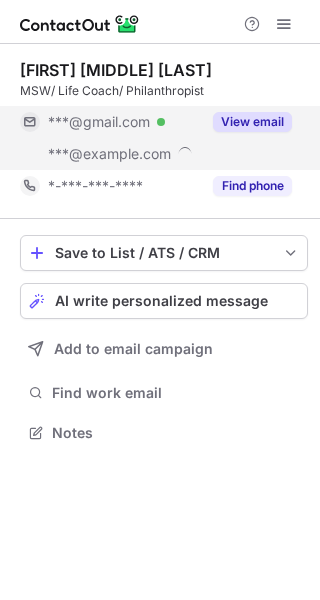 click on "View email" at bounding box center (252, 122) 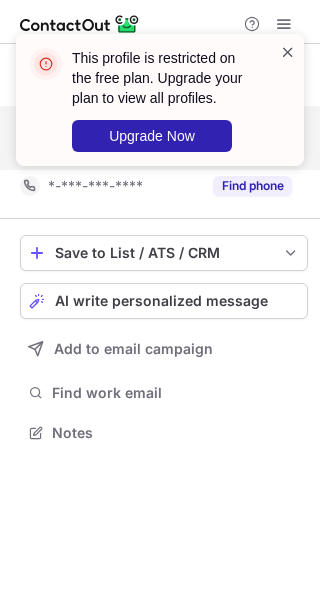 click at bounding box center (288, 52) 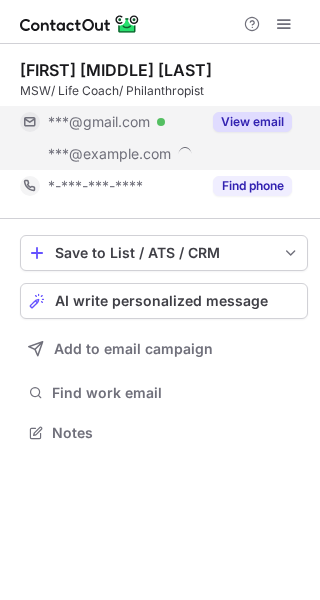 click at bounding box center [284, 24] 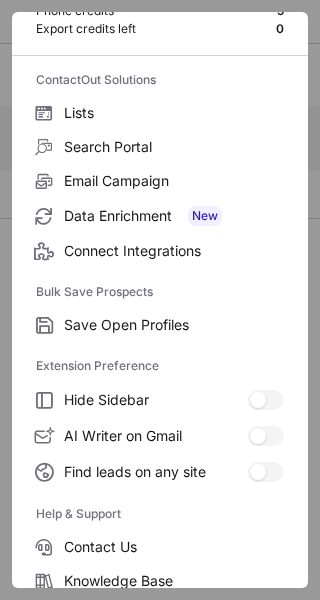 scroll, scrollTop: 233, scrollLeft: 0, axis: vertical 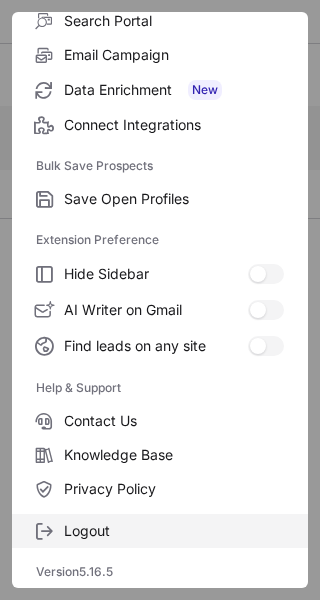 click on "Logout" at bounding box center (174, 531) 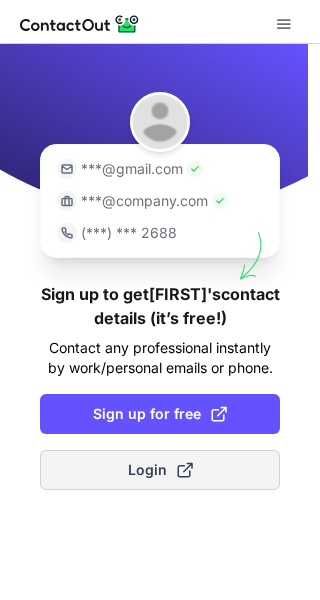 click on "Login" at bounding box center [160, 470] 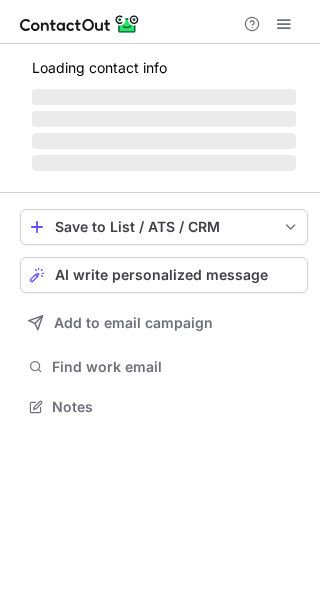scroll, scrollTop: 0, scrollLeft: 0, axis: both 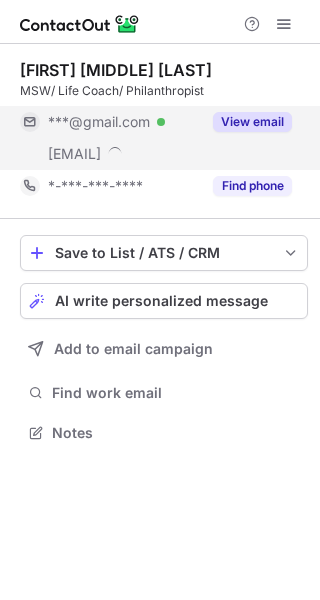 click on "View email" at bounding box center (252, 122) 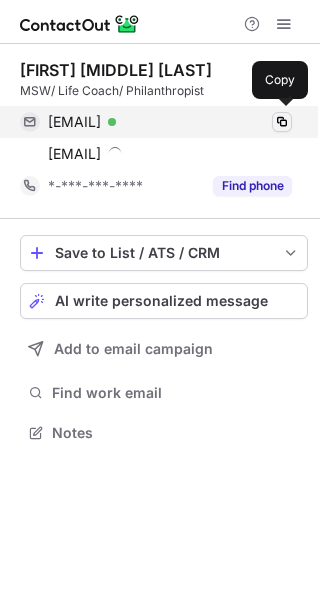 click at bounding box center [282, 122] 